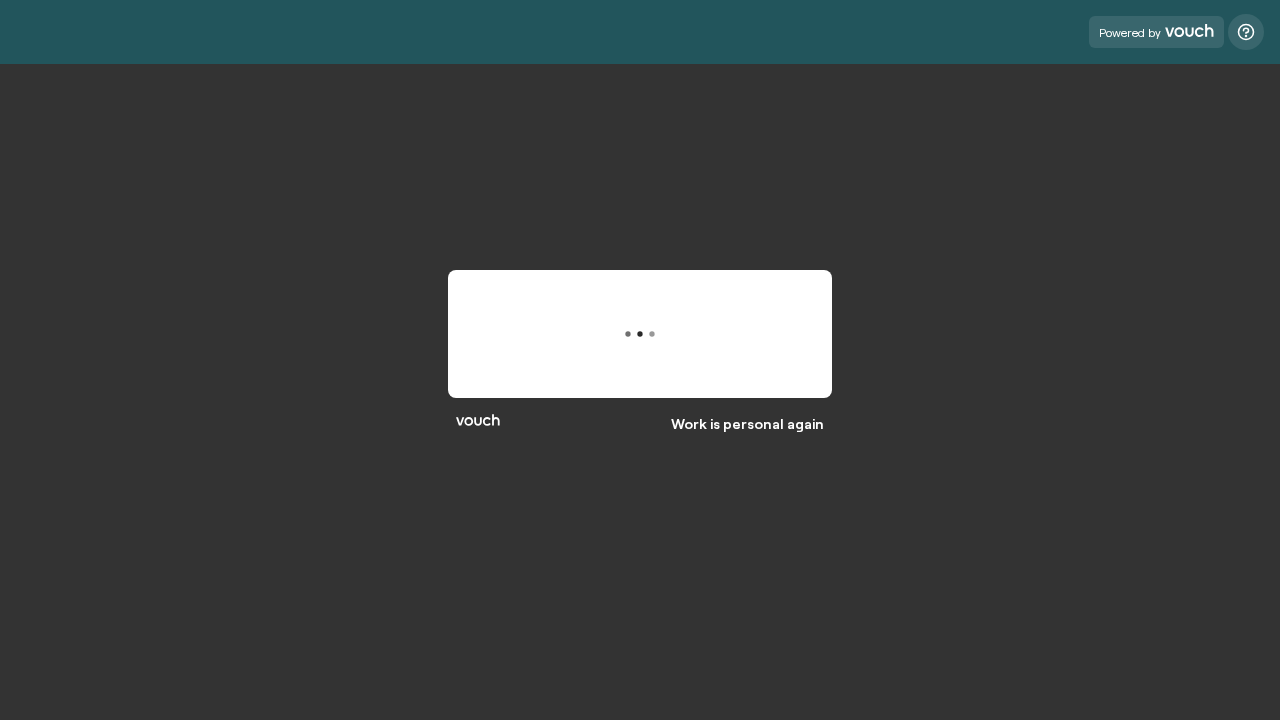 scroll, scrollTop: 0, scrollLeft: 0, axis: both 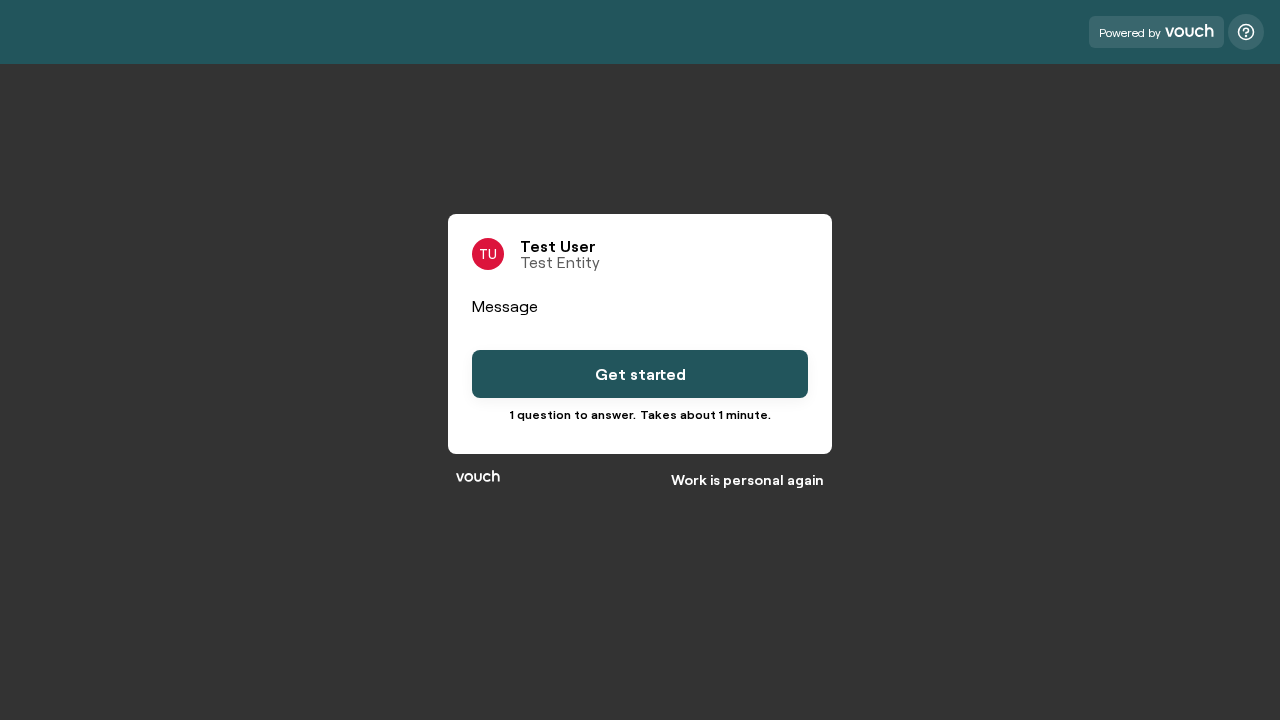 click on "Get started" at bounding box center (640, 374) 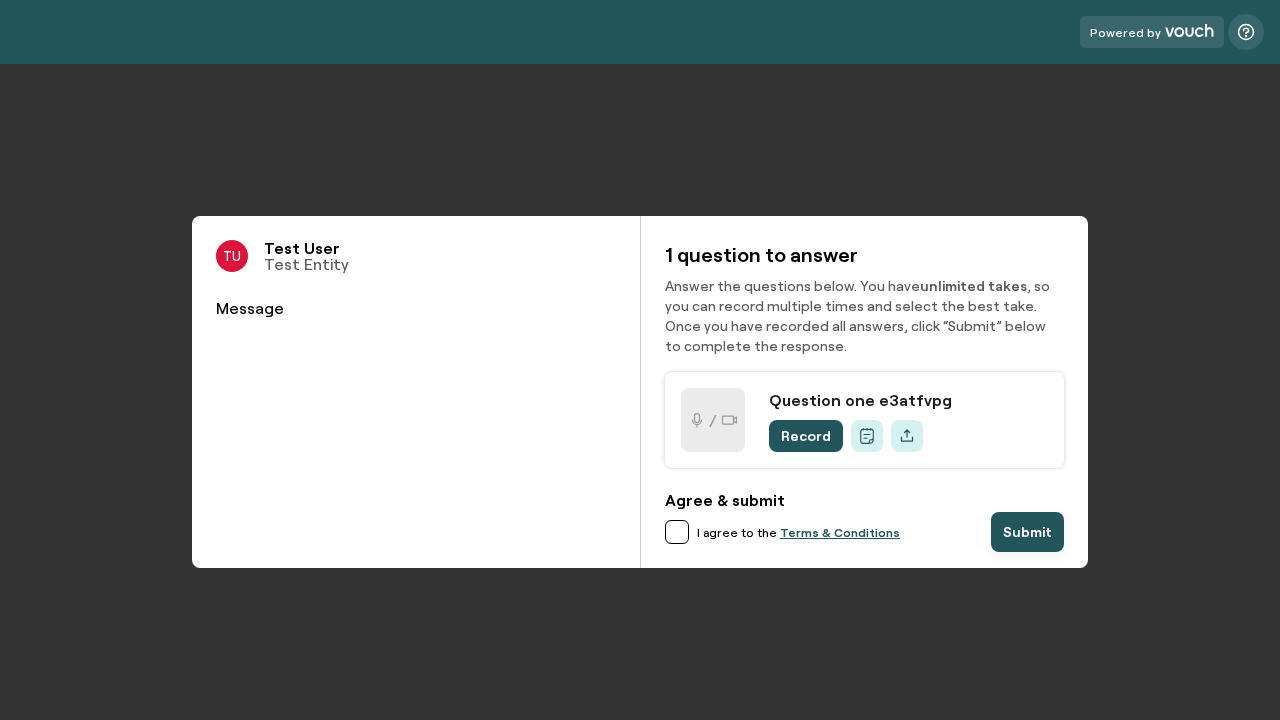 scroll, scrollTop: 0, scrollLeft: 0, axis: both 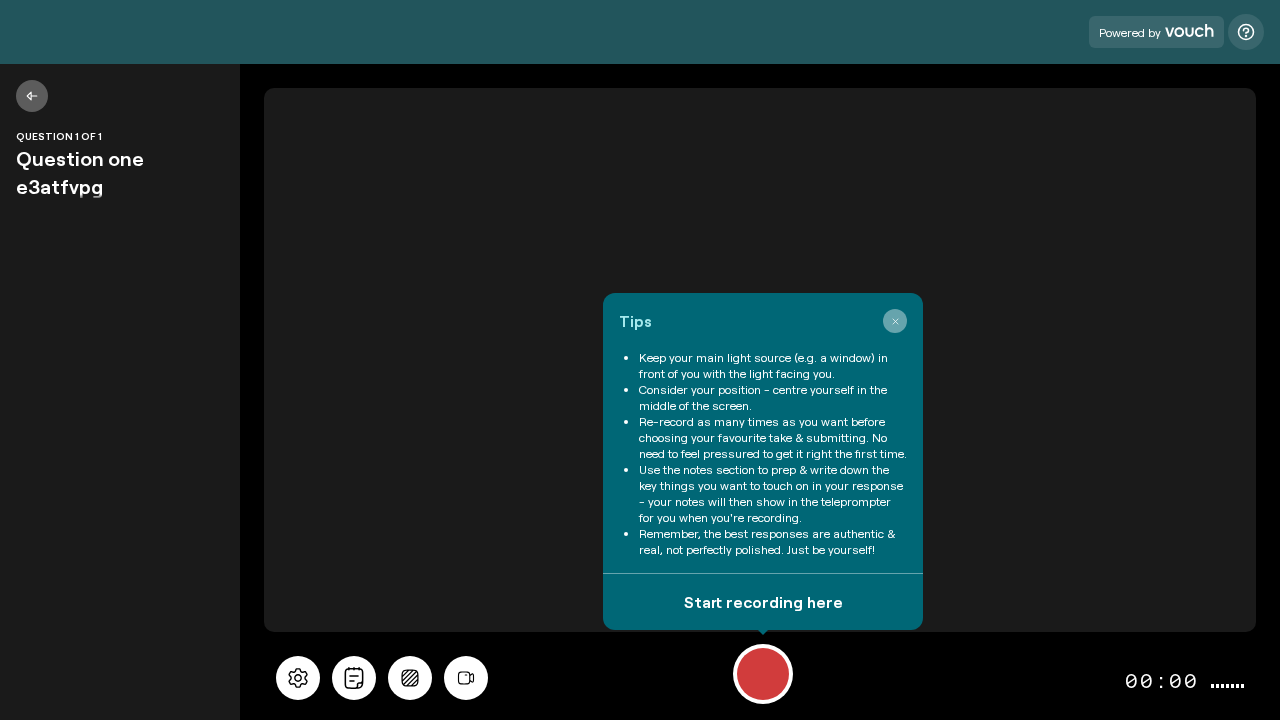 click 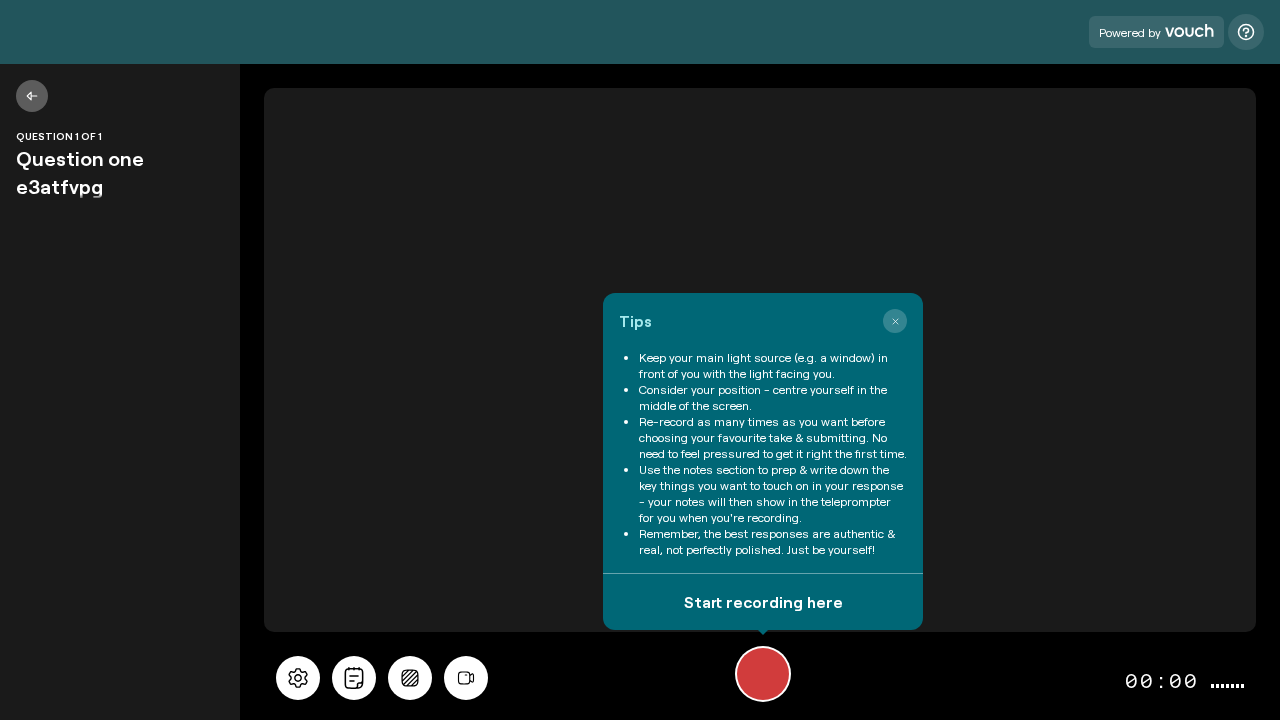 click at bounding box center [763, 674] 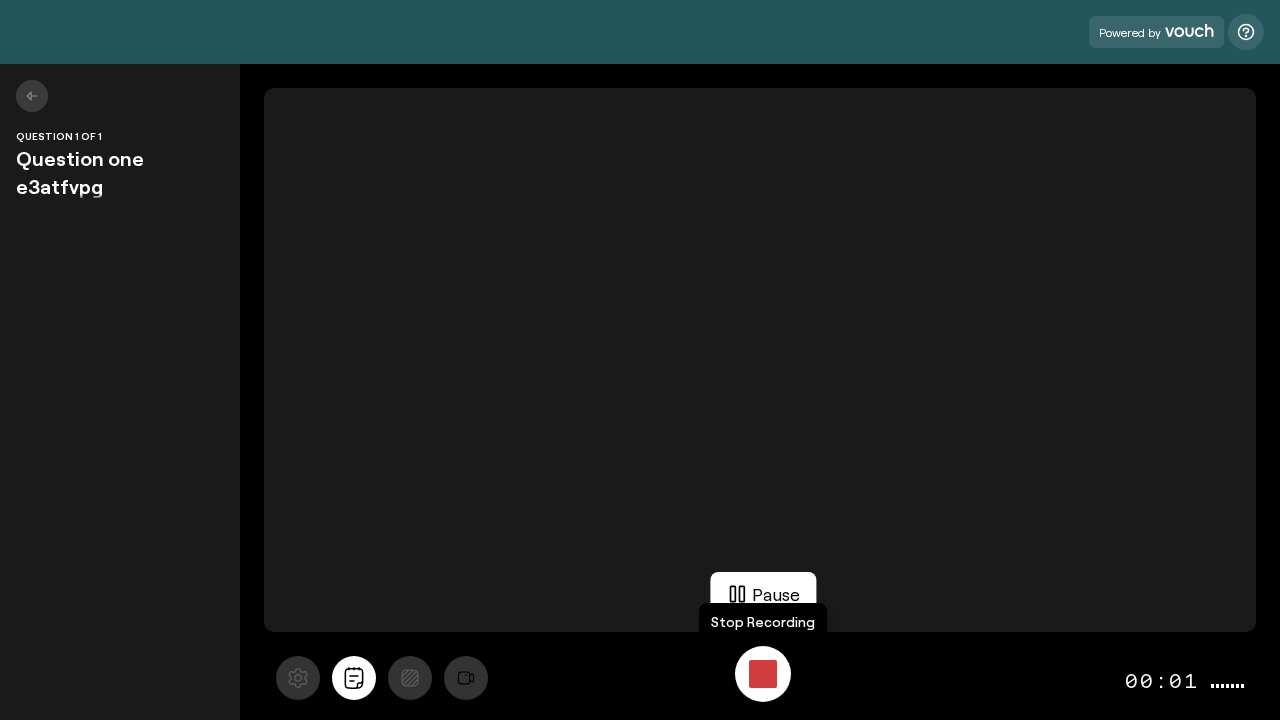 click at bounding box center (763, 674) 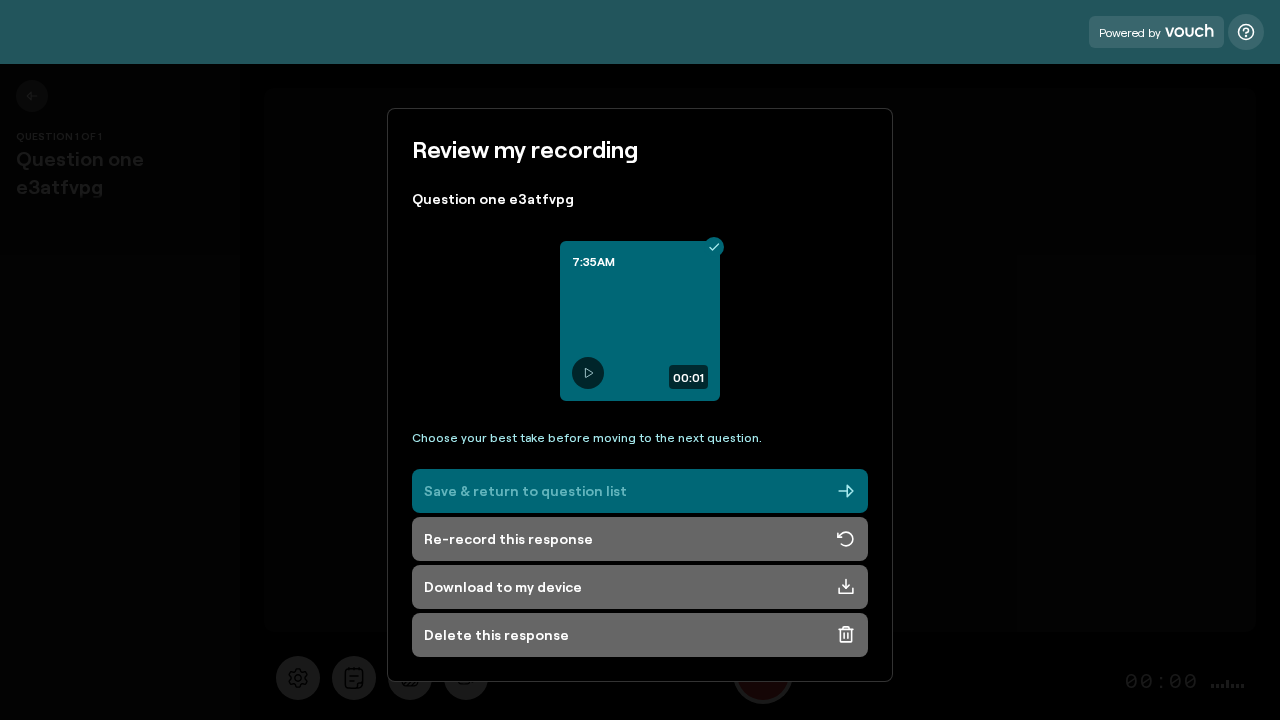 click on "Save & return to question list" at bounding box center (640, 491) 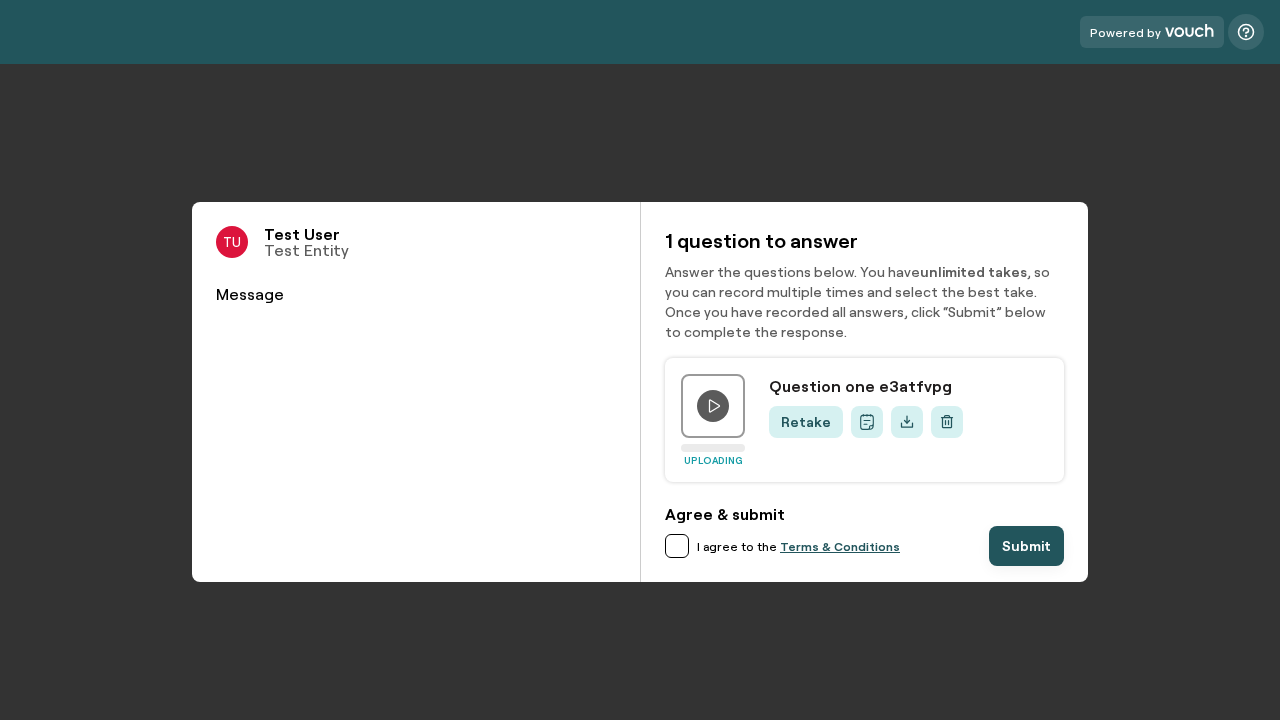 click at bounding box center [677, 546] 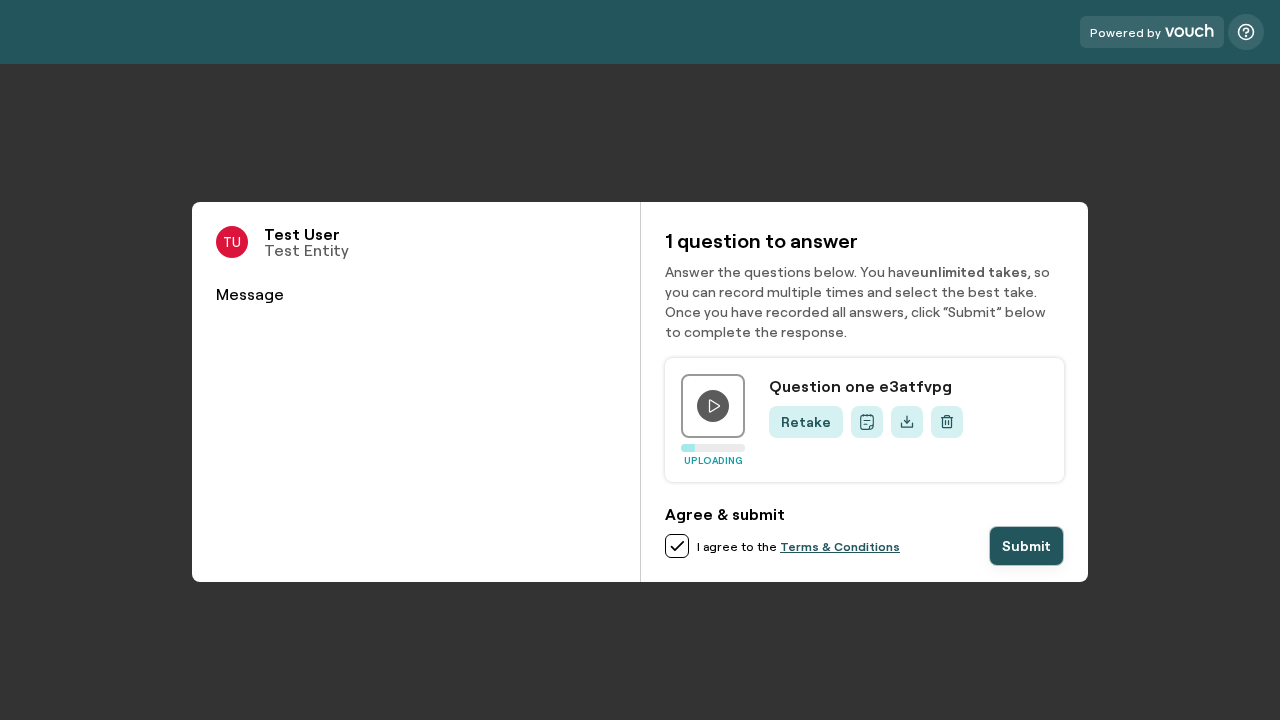 click on "Submit" at bounding box center [1026, 546] 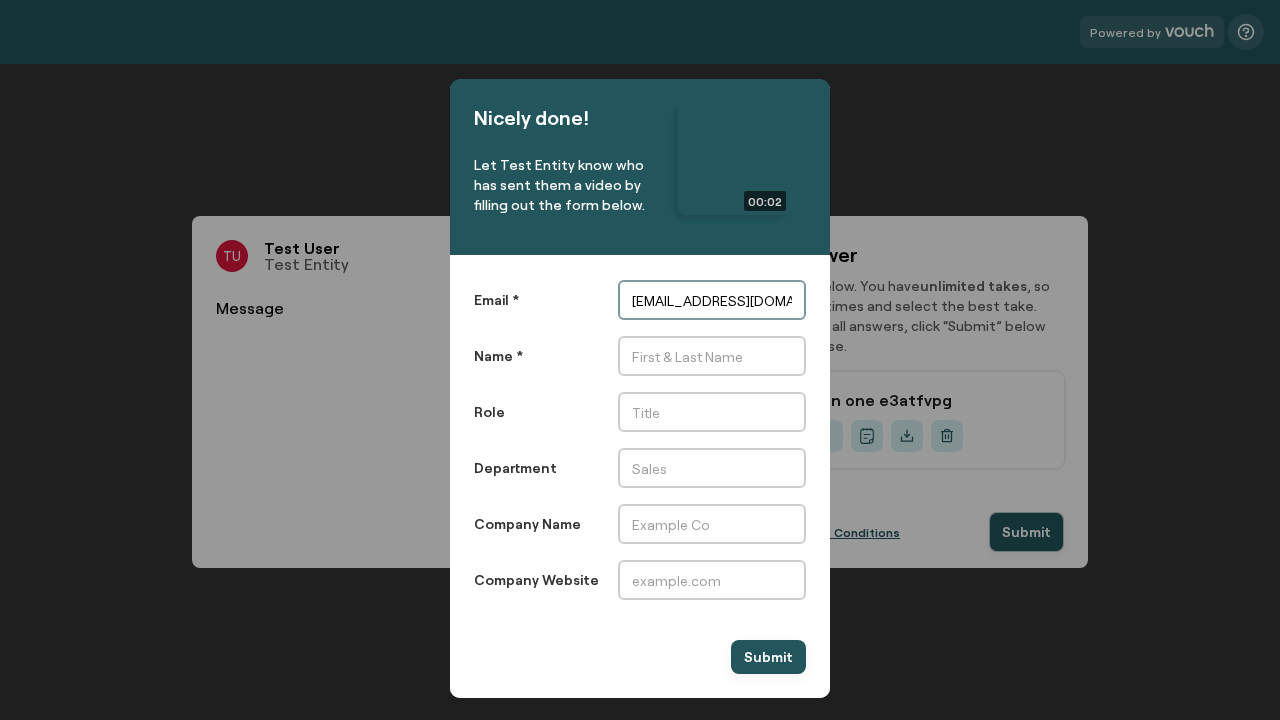 type on "[EMAIL_ADDRESS][DOMAIN_NAME]" 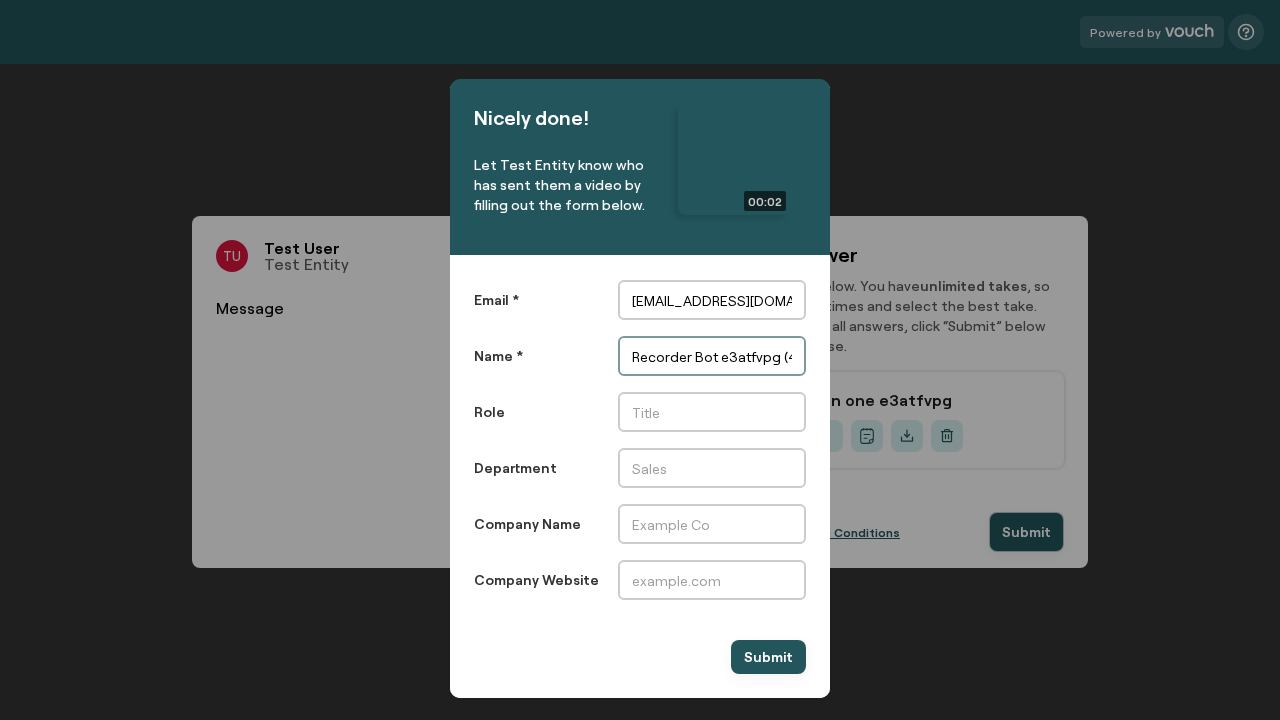 scroll, scrollTop: 0, scrollLeft: 0, axis: both 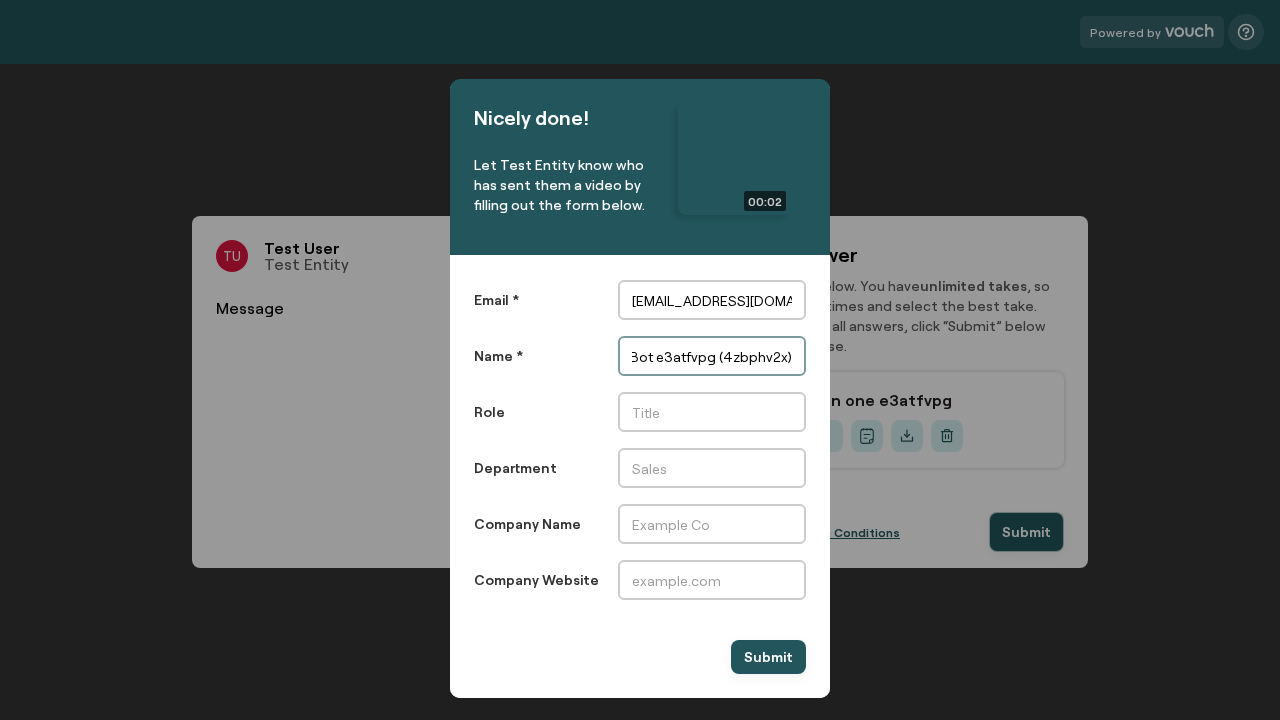 type on "Recorder Bot e3atfvpg (4zbphv2x)" 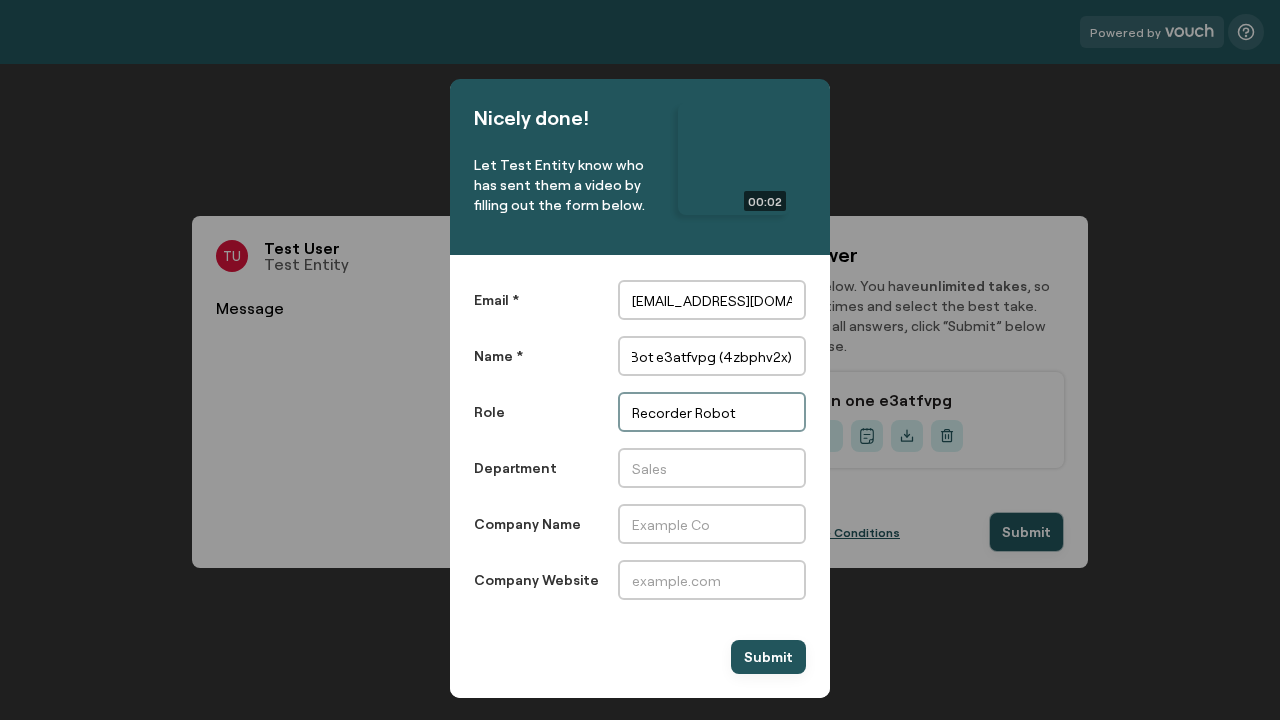scroll, scrollTop: 0, scrollLeft: 0, axis: both 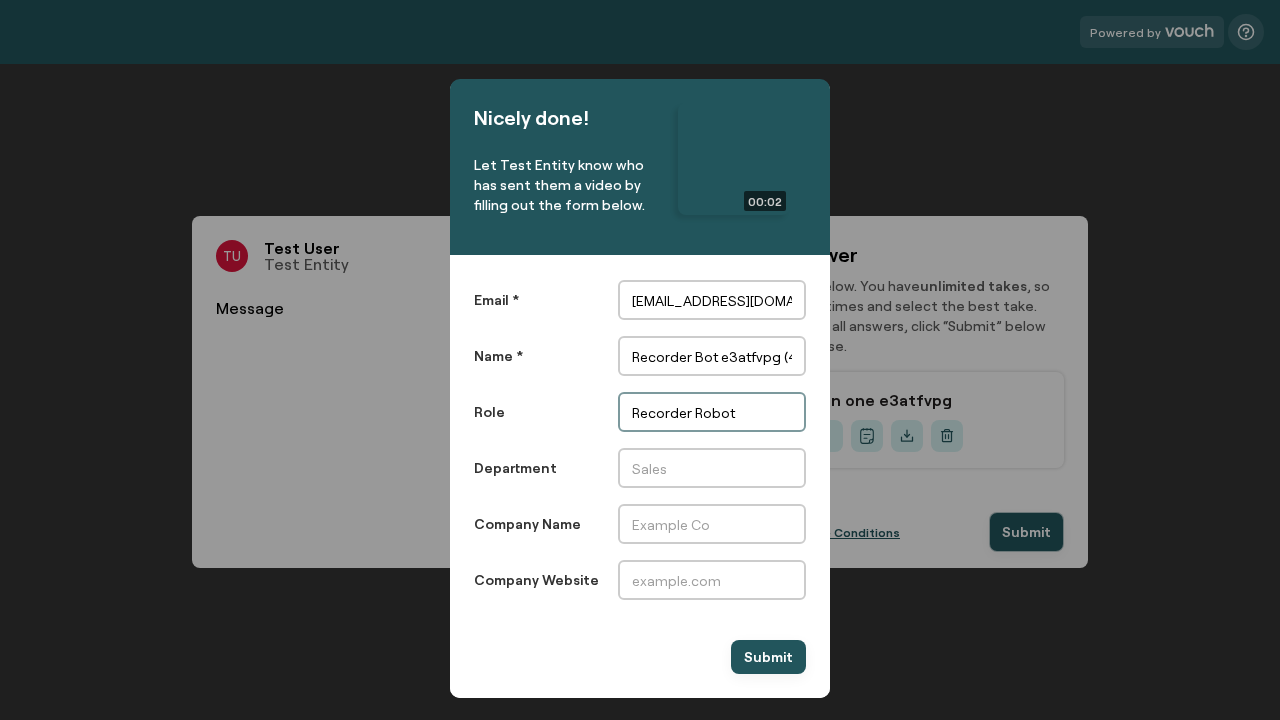type on "Recorder Robot" 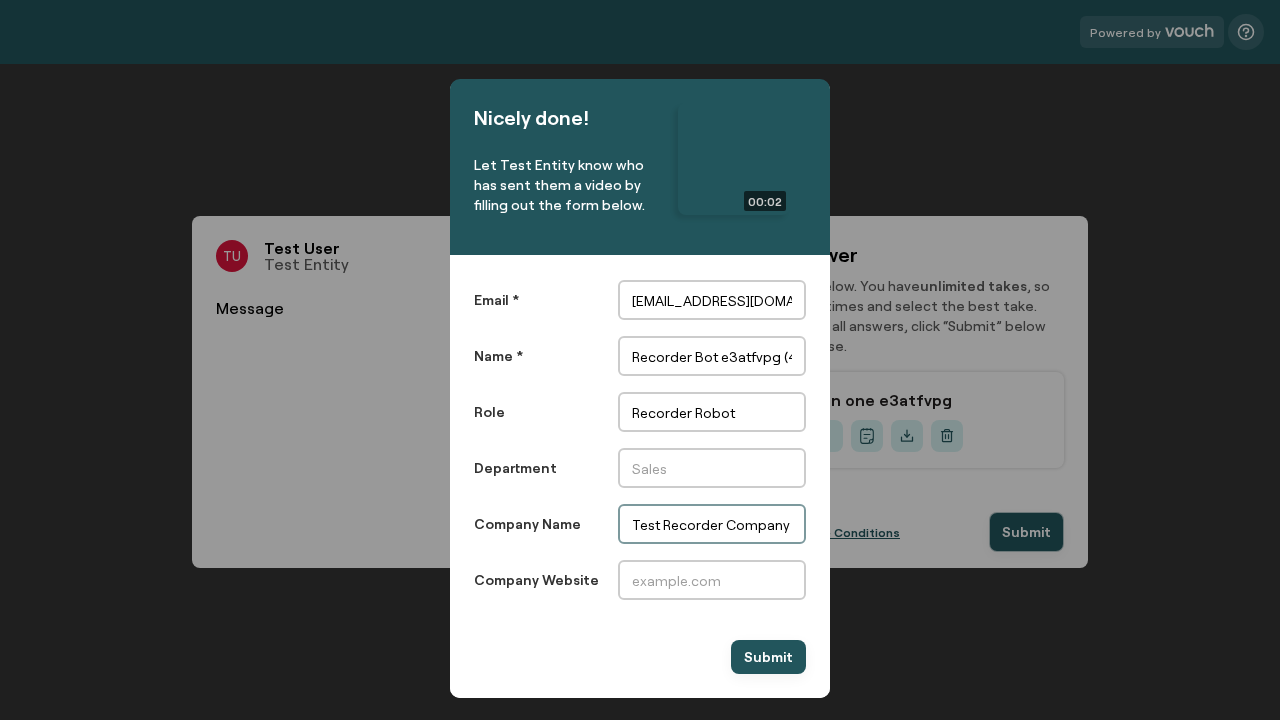scroll, scrollTop: 0, scrollLeft: 74, axis: horizontal 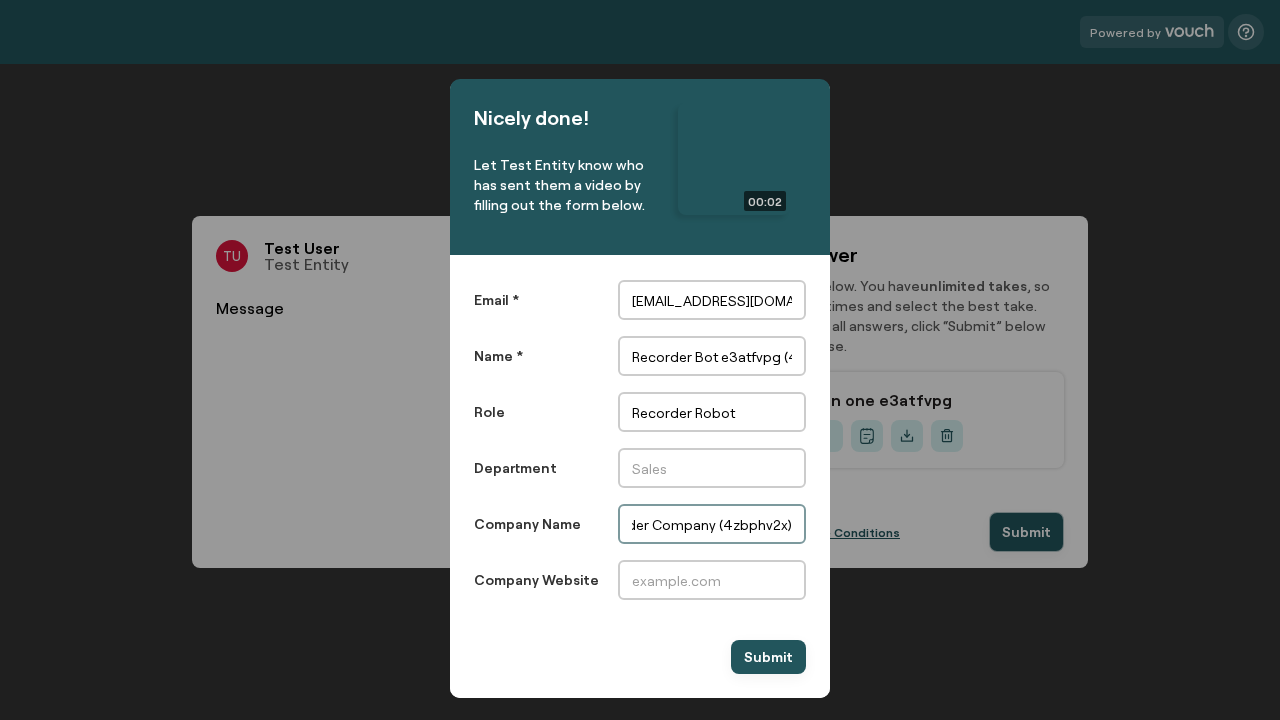 type on "Test Recorder Company (4zbphv2x)" 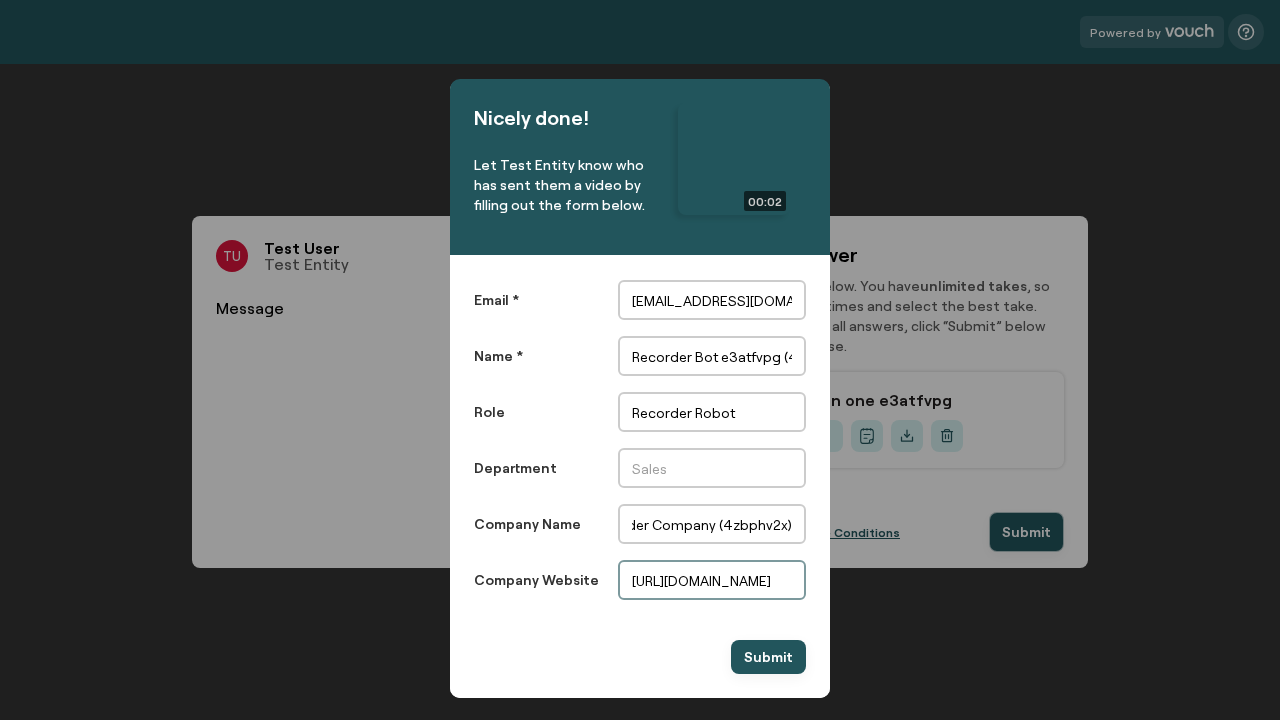 scroll, scrollTop: 0, scrollLeft: 0, axis: both 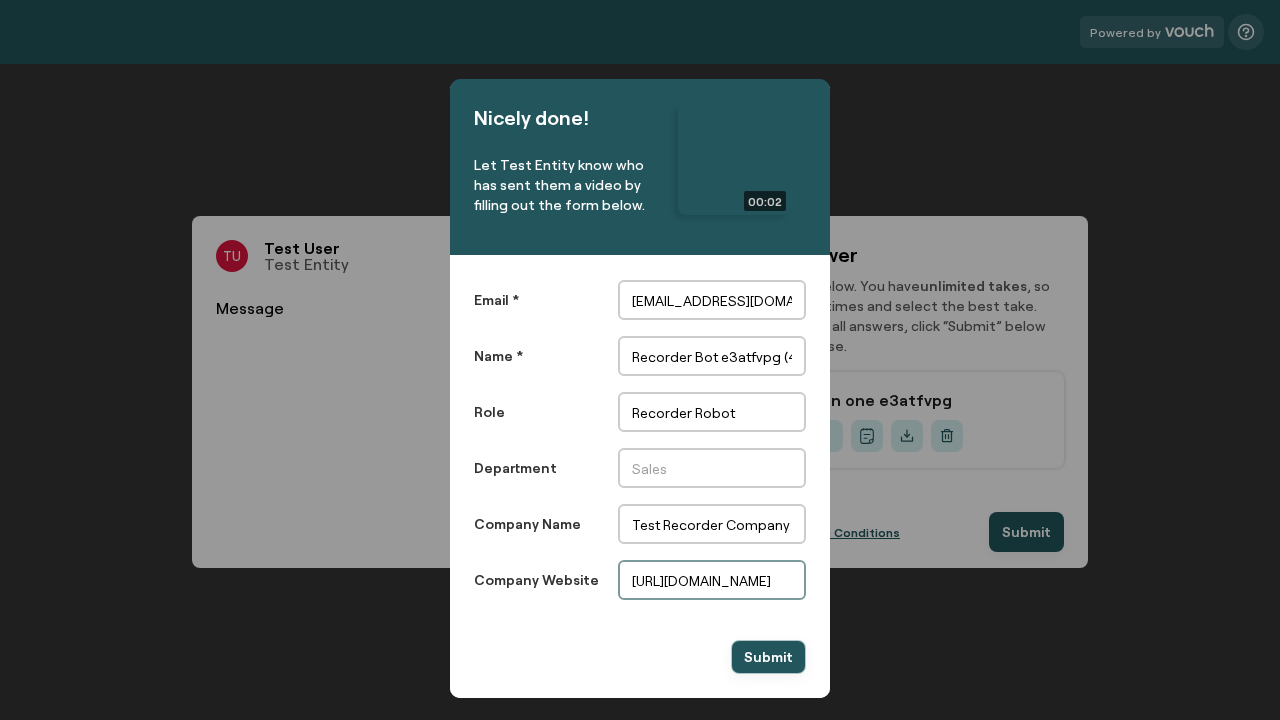 type on "[URL][DOMAIN_NAME]" 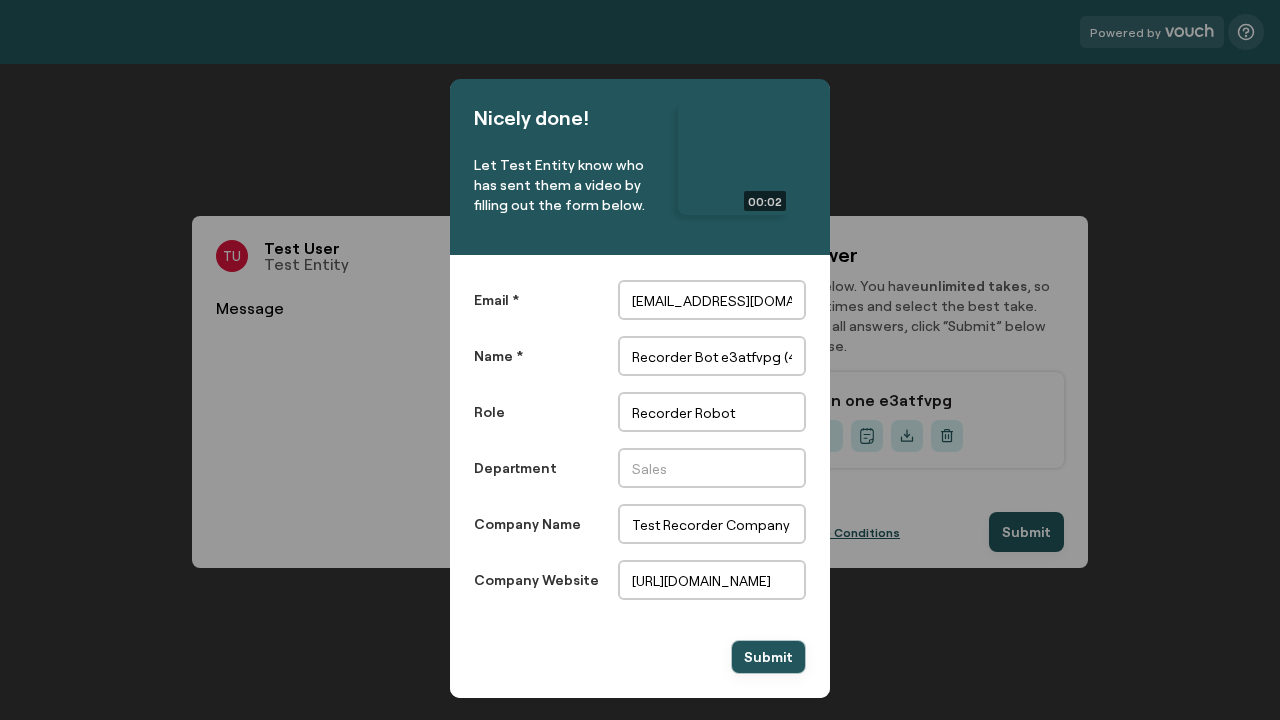 click on "Submit" at bounding box center (768, 657) 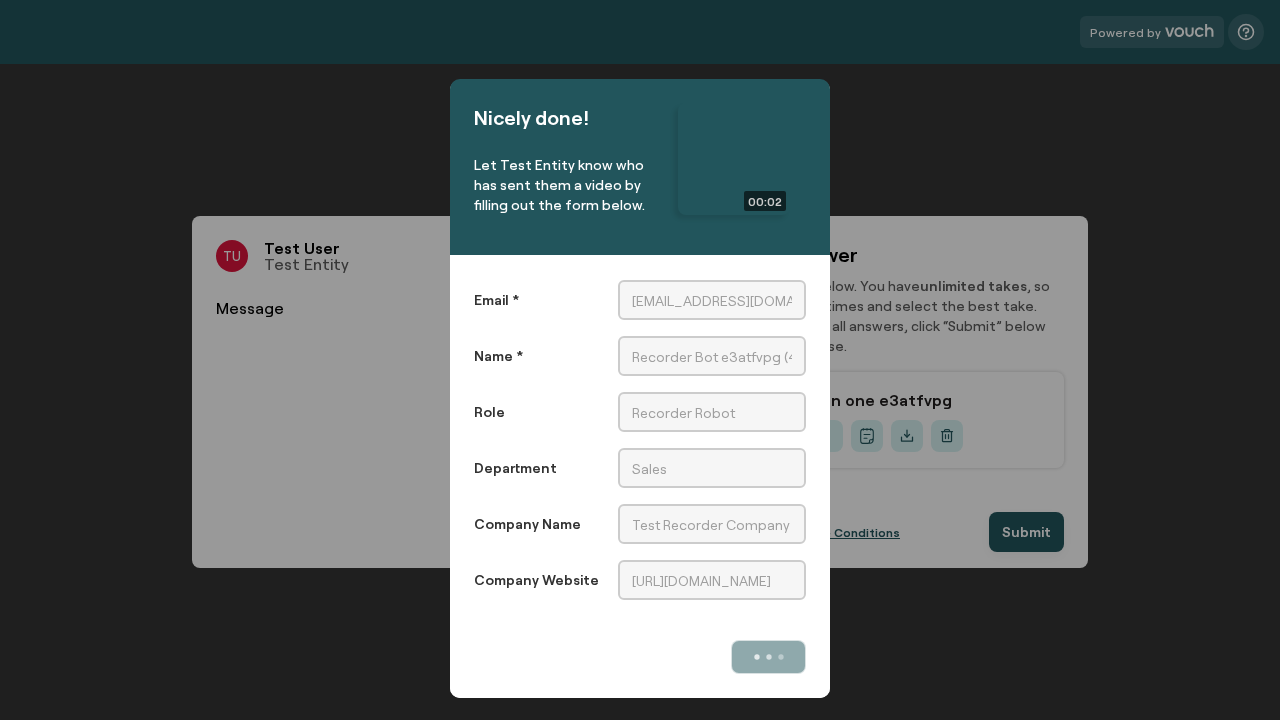 scroll, scrollTop: 0, scrollLeft: 0, axis: both 